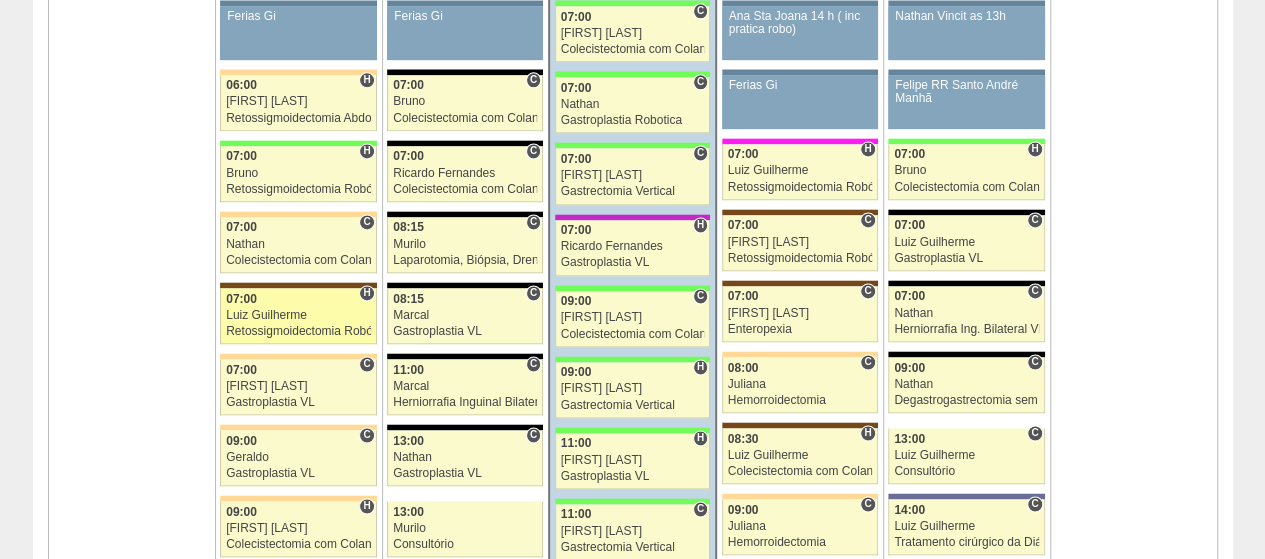 scroll, scrollTop: 1300, scrollLeft: 0, axis: vertical 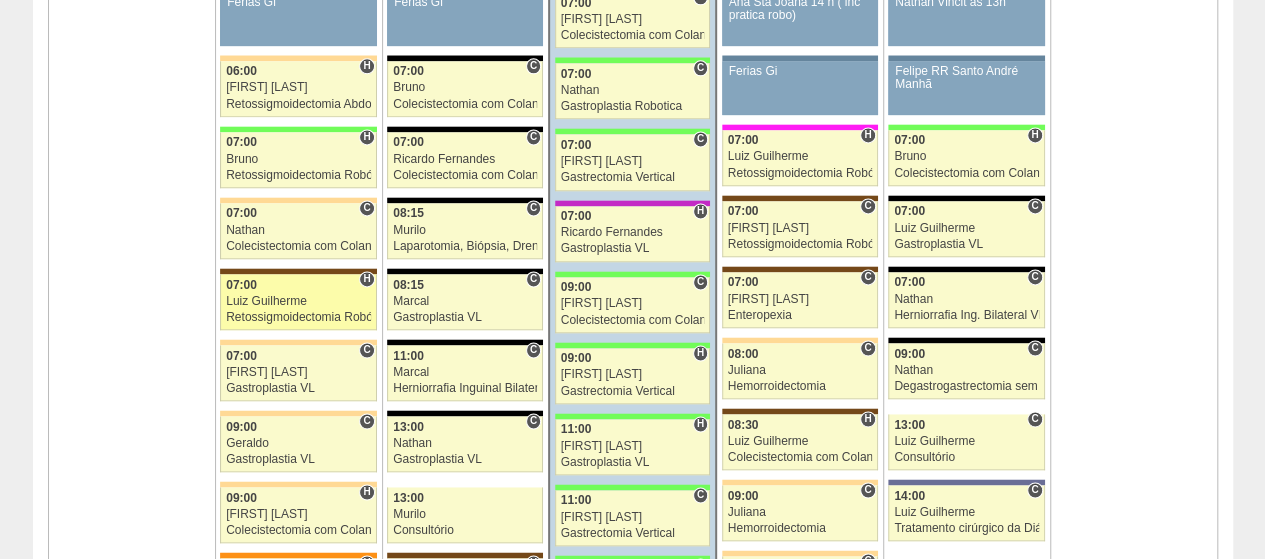 click on "07:00" at bounding box center [298, 285] 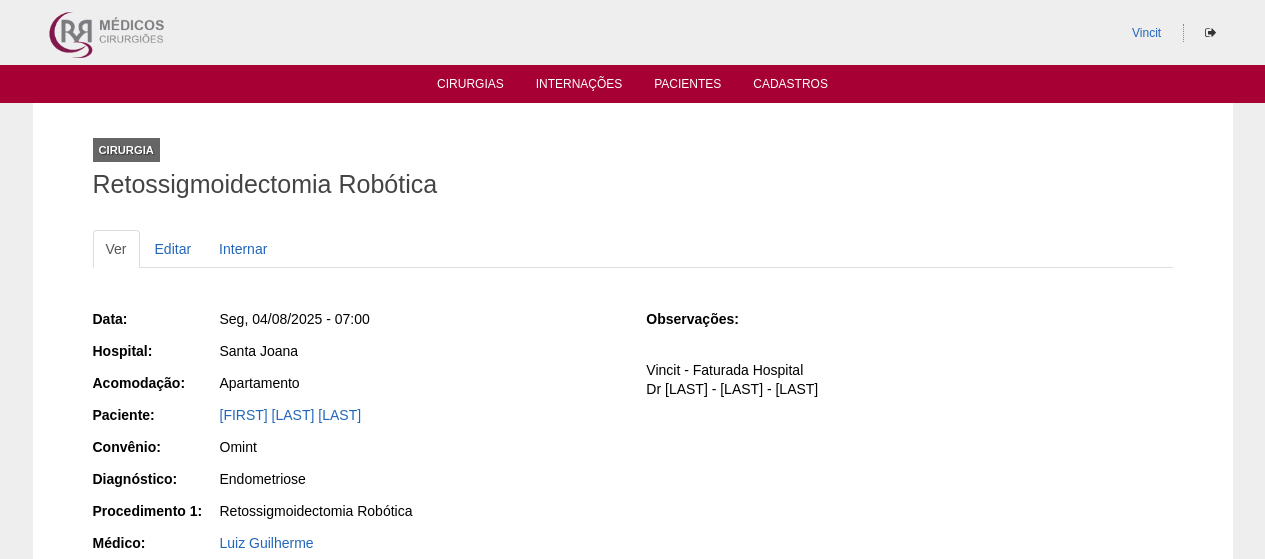 scroll, scrollTop: 0, scrollLeft: 0, axis: both 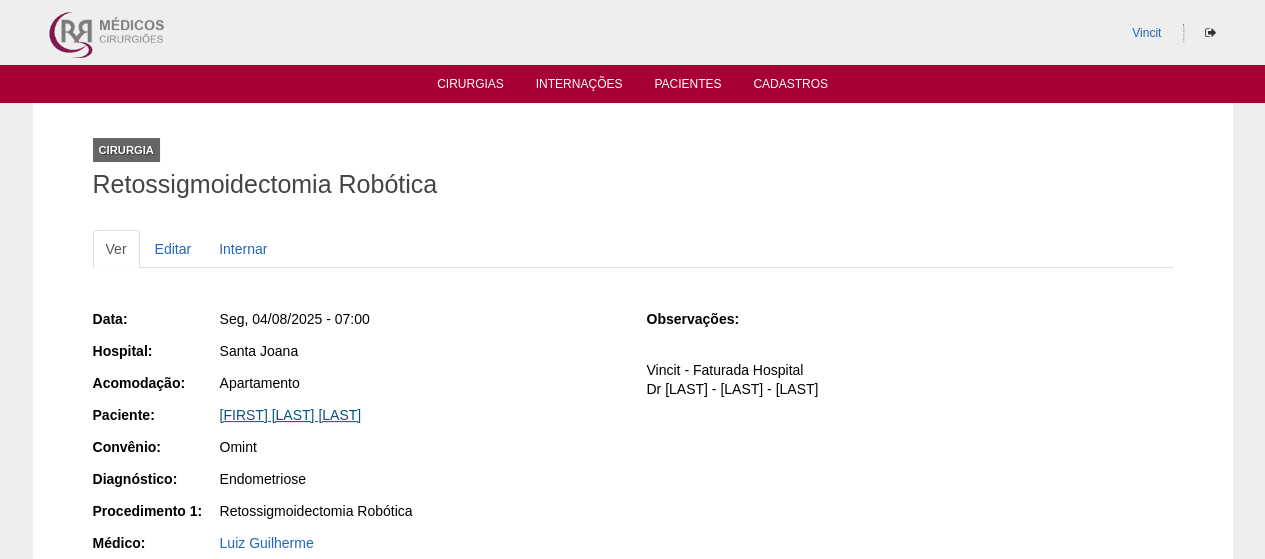click on "[FIRST] [LAST] [LAST]" at bounding box center (291, 415) 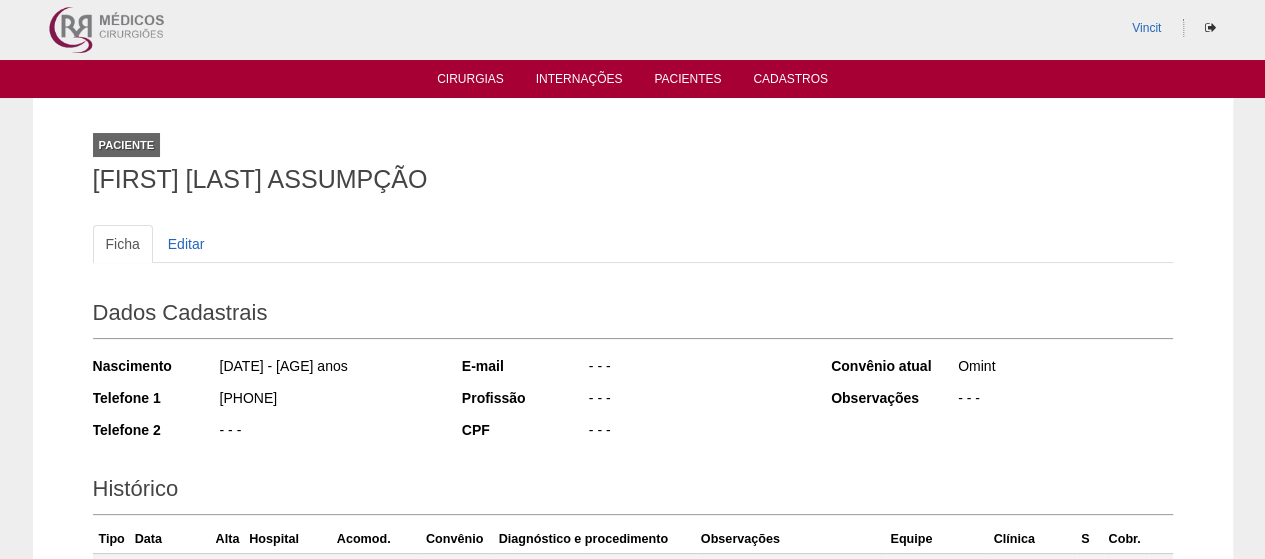 scroll, scrollTop: 0, scrollLeft: 0, axis: both 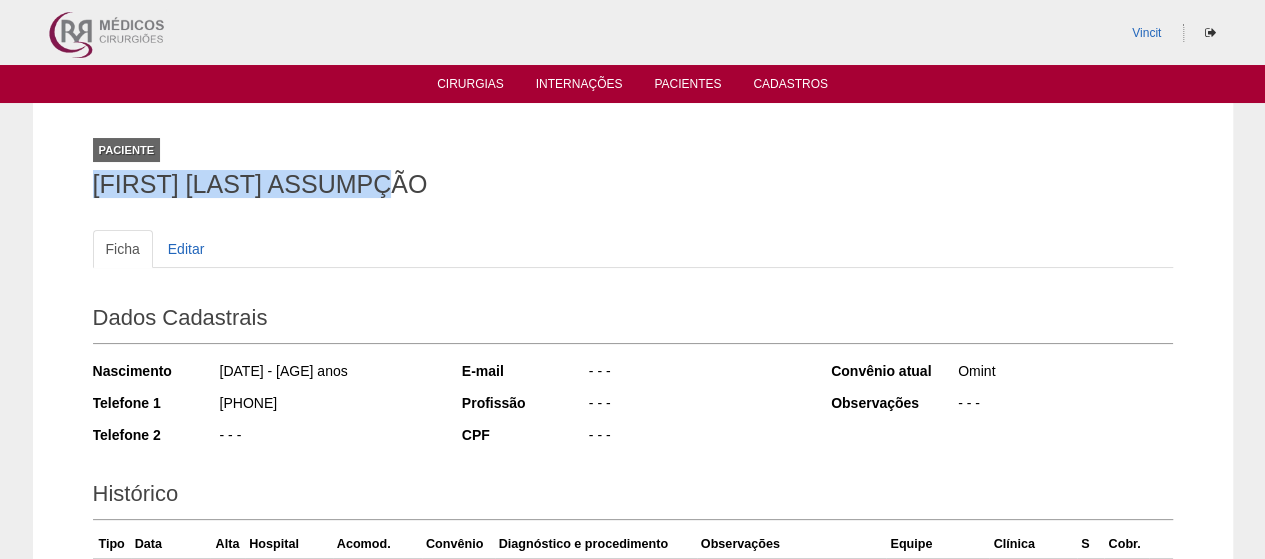 drag, startPoint x: 463, startPoint y: 177, endPoint x: 126, endPoint y: 180, distance: 337.01337 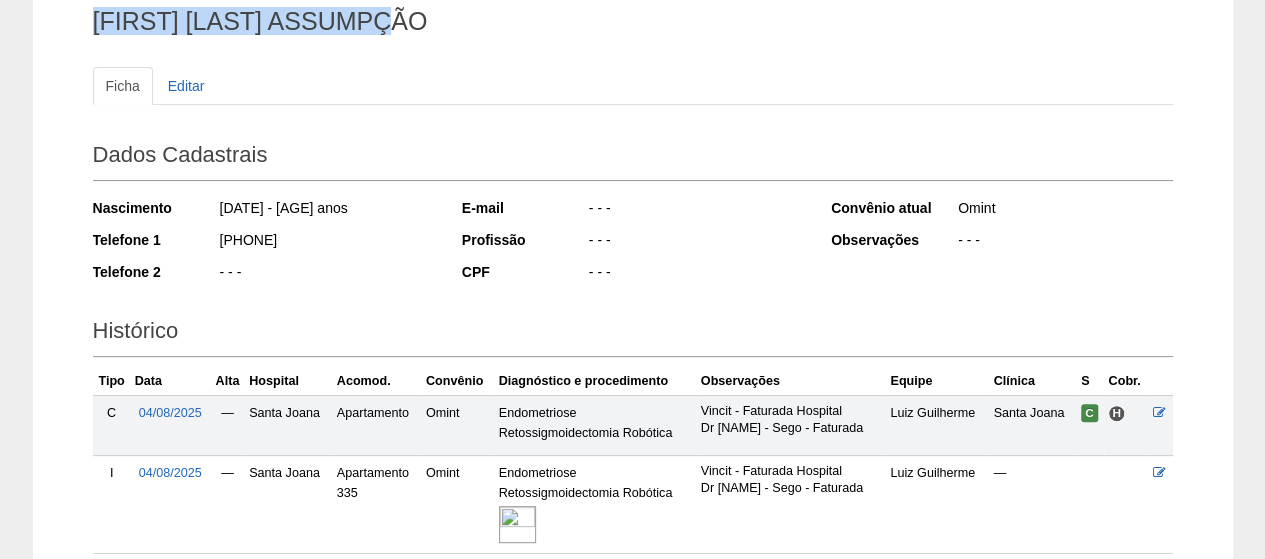 scroll, scrollTop: 325, scrollLeft: 0, axis: vertical 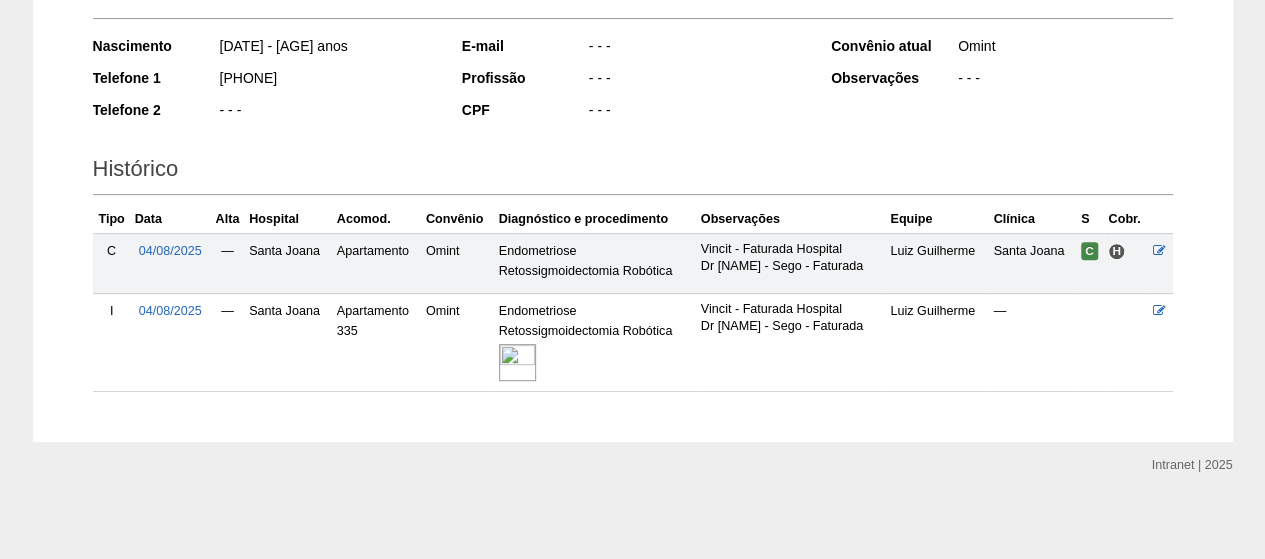 click at bounding box center [517, 362] 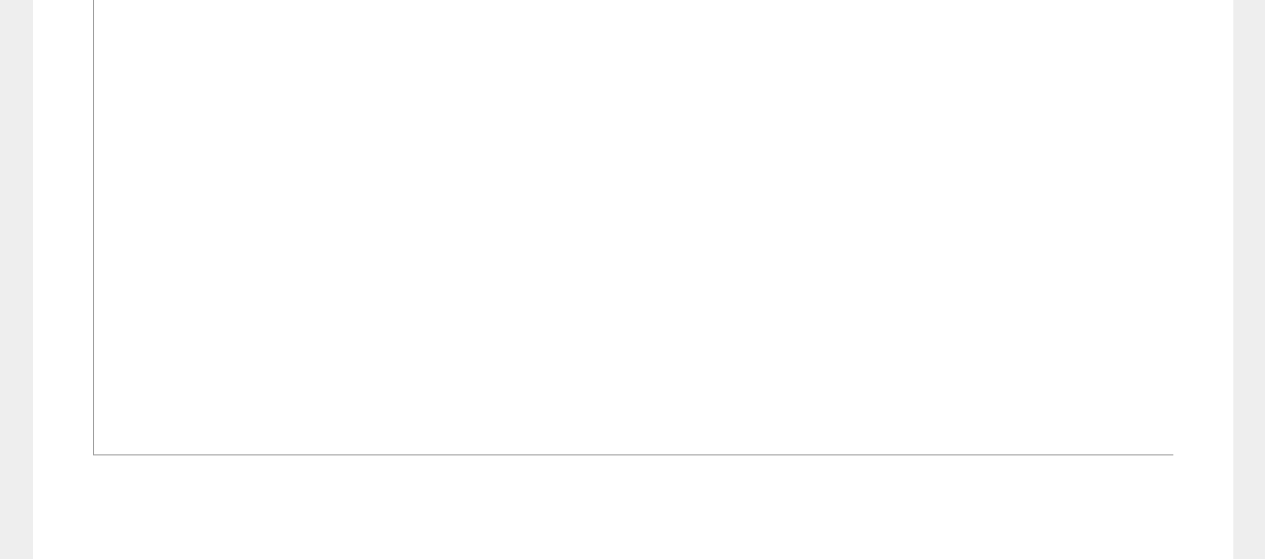 scroll, scrollTop: 1200, scrollLeft: 0, axis: vertical 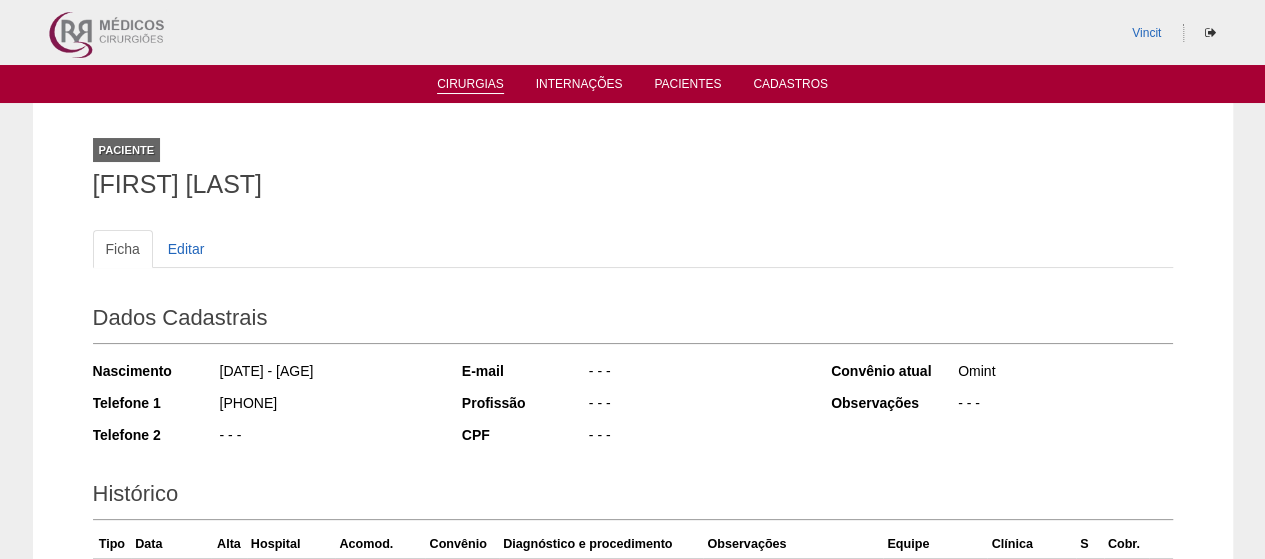 click on "Cirurgias" at bounding box center (470, 85) 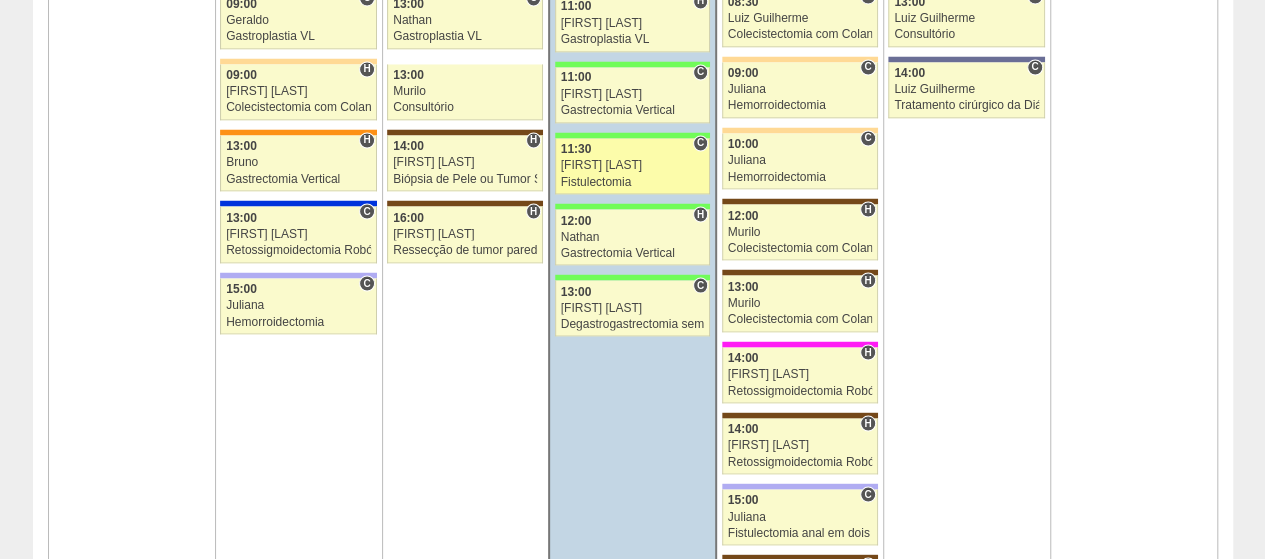 scroll, scrollTop: 1800, scrollLeft: 0, axis: vertical 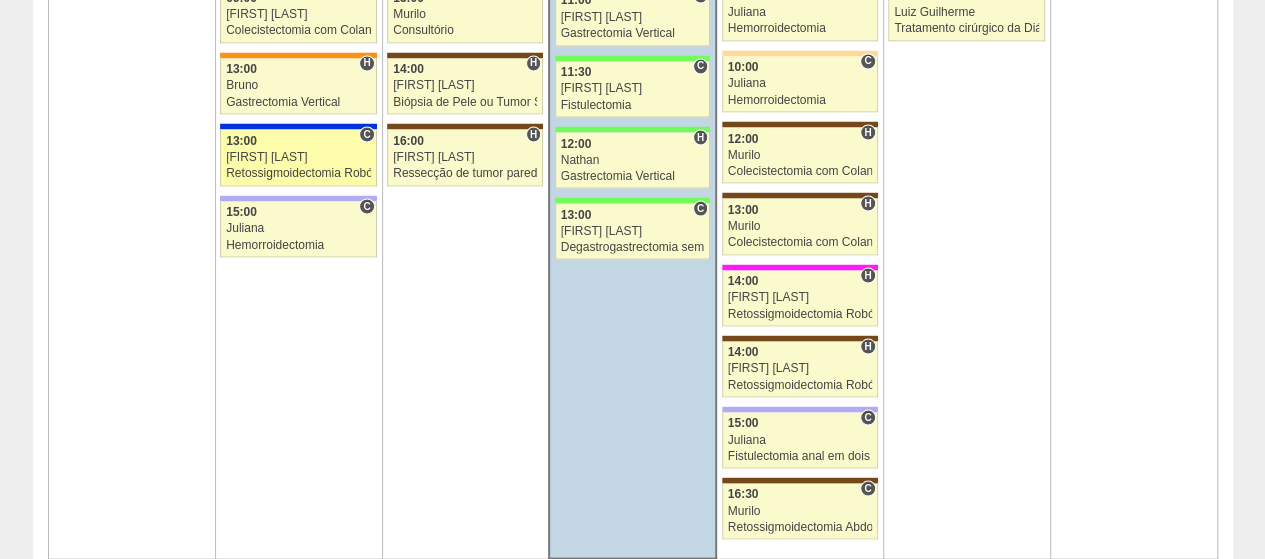 click on "[FIRST] [LAST]" at bounding box center [298, 156] 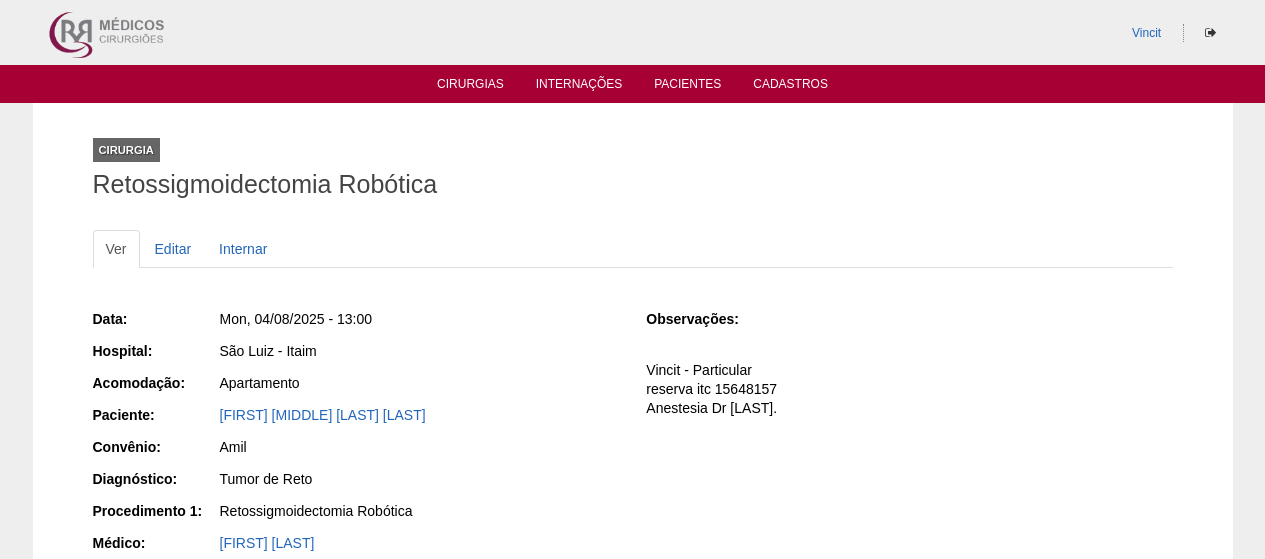 scroll, scrollTop: 0, scrollLeft: 0, axis: both 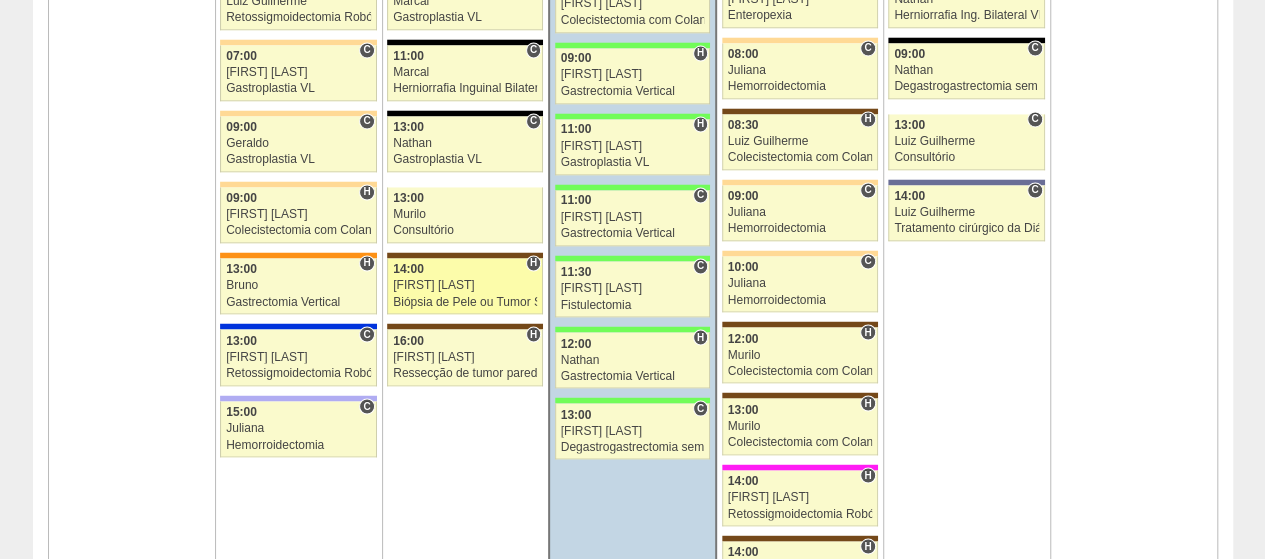 click on "Renato Barretto" at bounding box center (465, 285) 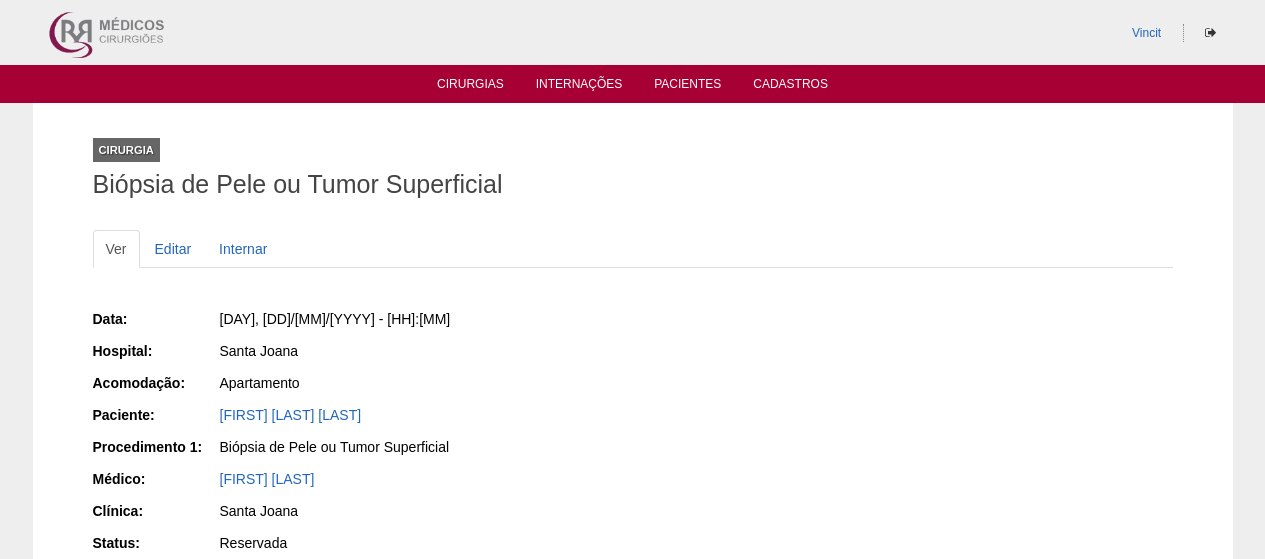 scroll, scrollTop: 0, scrollLeft: 0, axis: both 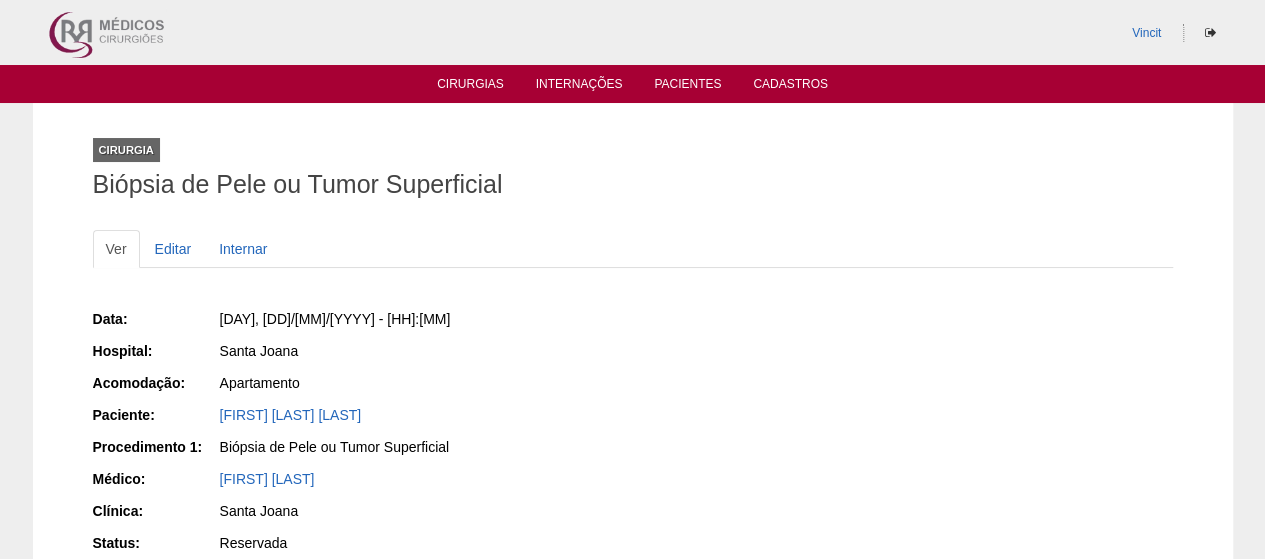 click on "[FIRST] [LAST] [LAST]" at bounding box center [419, 415] 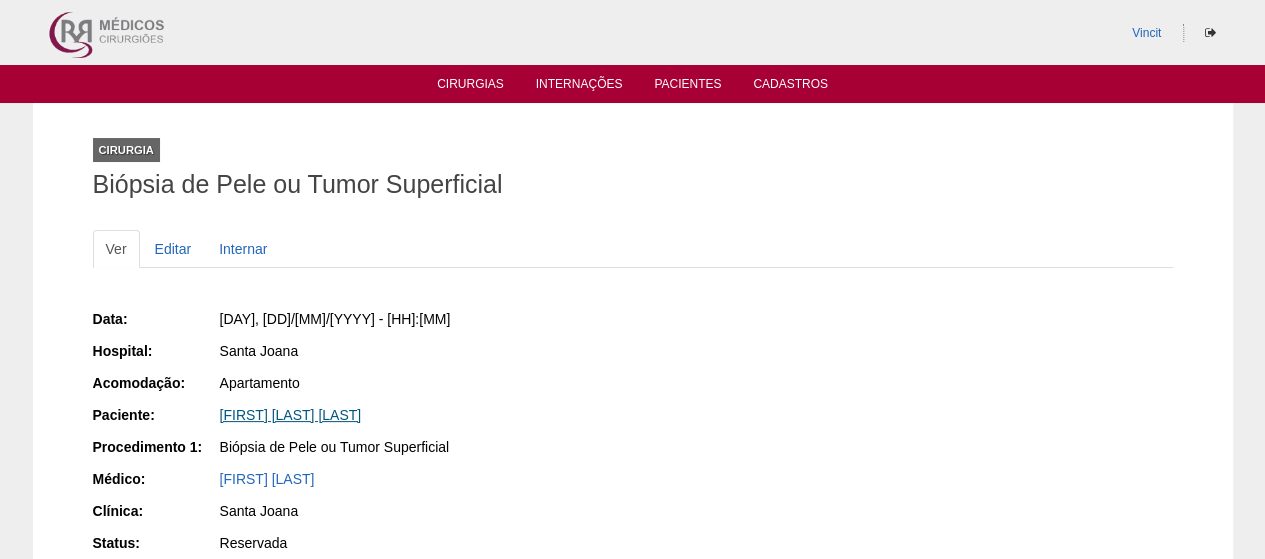 click on "[FIRST] [LAST] [LAST]" at bounding box center (291, 415) 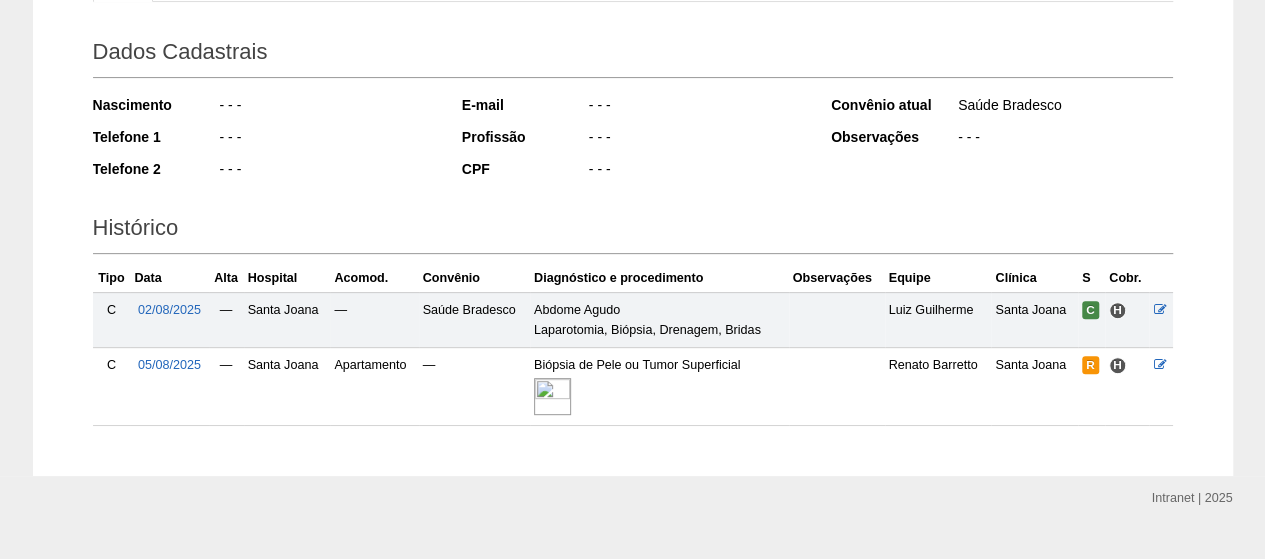scroll, scrollTop: 300, scrollLeft: 0, axis: vertical 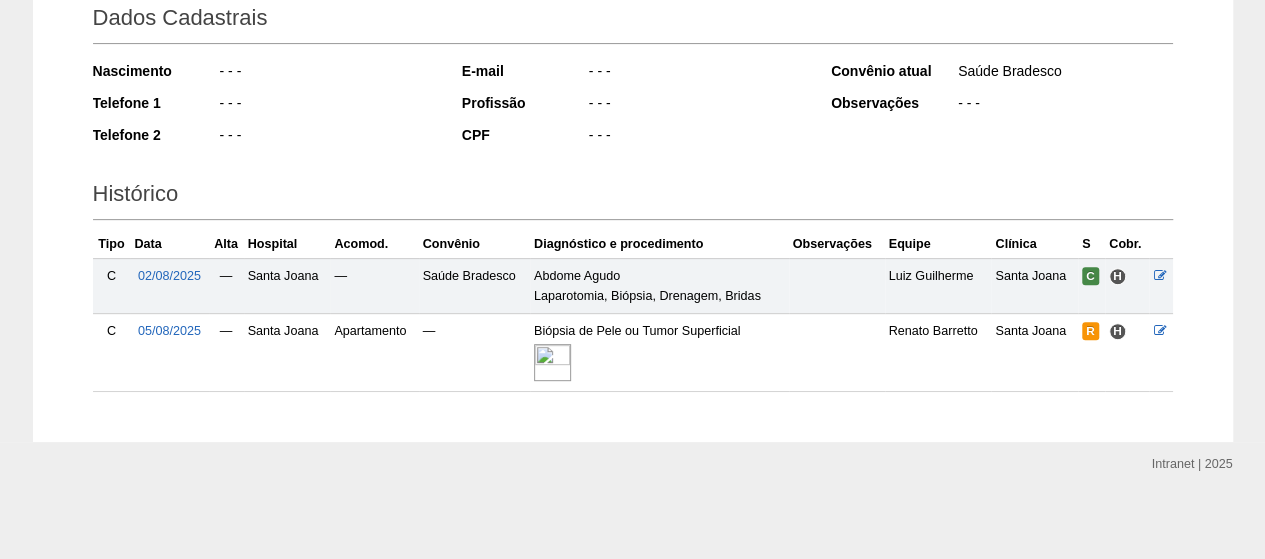 click at bounding box center [552, 362] 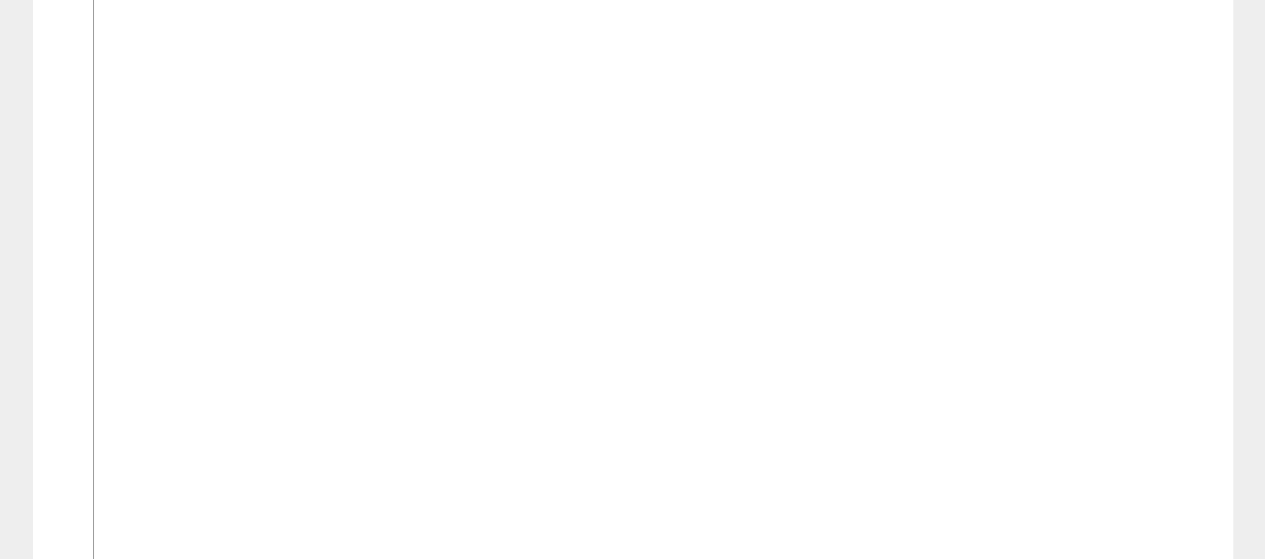 scroll, scrollTop: 1000, scrollLeft: 0, axis: vertical 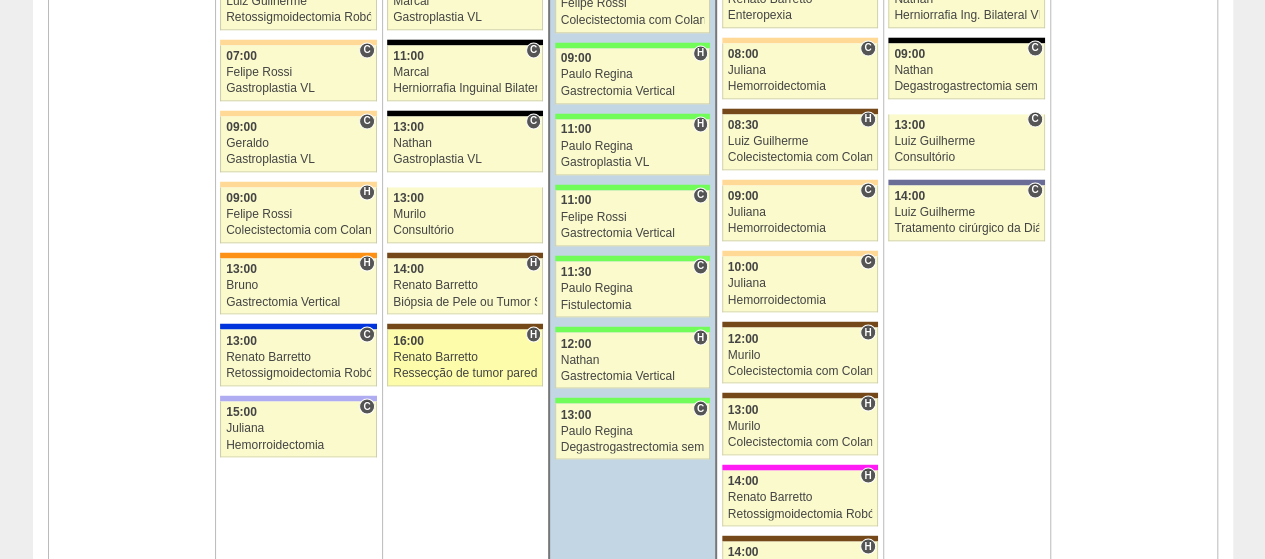 click on "Renato Barretto" at bounding box center [465, 356] 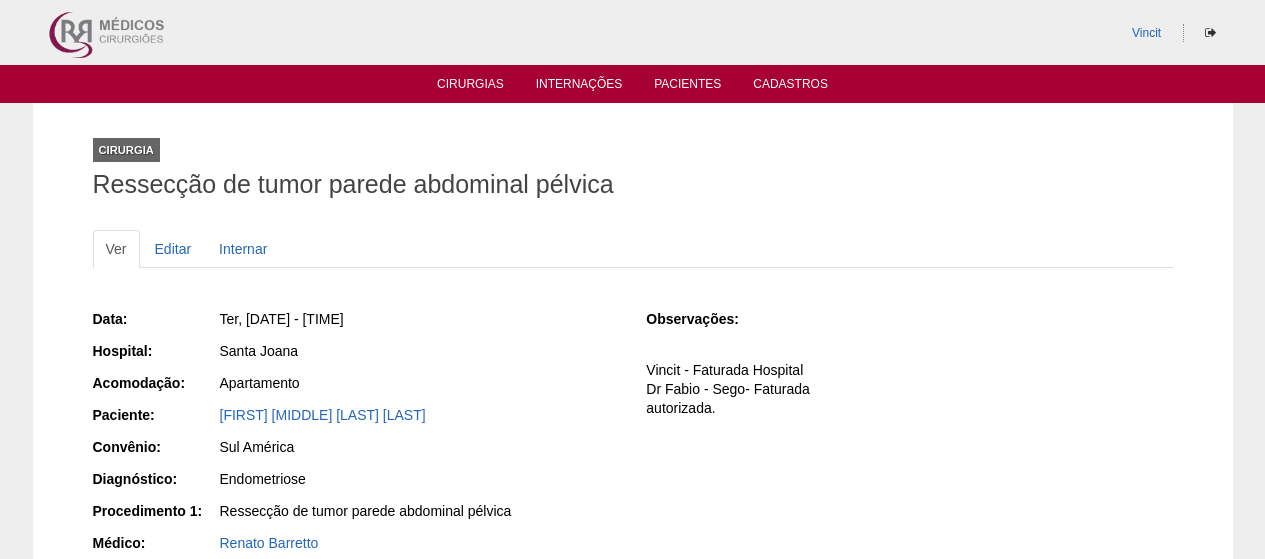 scroll, scrollTop: 0, scrollLeft: 0, axis: both 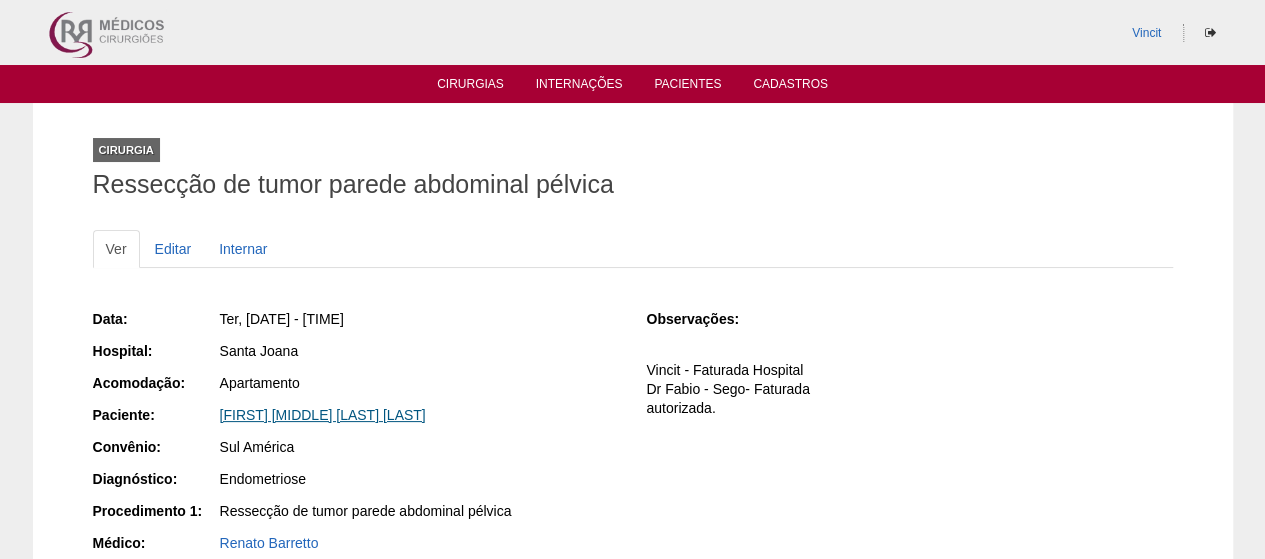 click on "CIBELE CRISTINA GONÇALVES SANTOS" at bounding box center (323, 415) 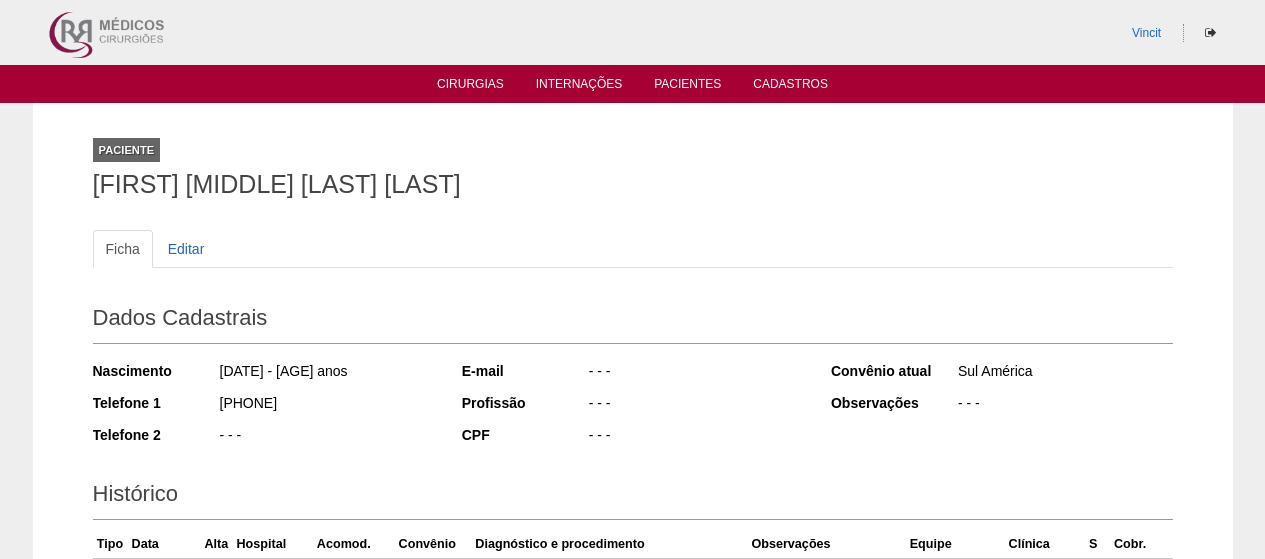 scroll, scrollTop: 0, scrollLeft: 0, axis: both 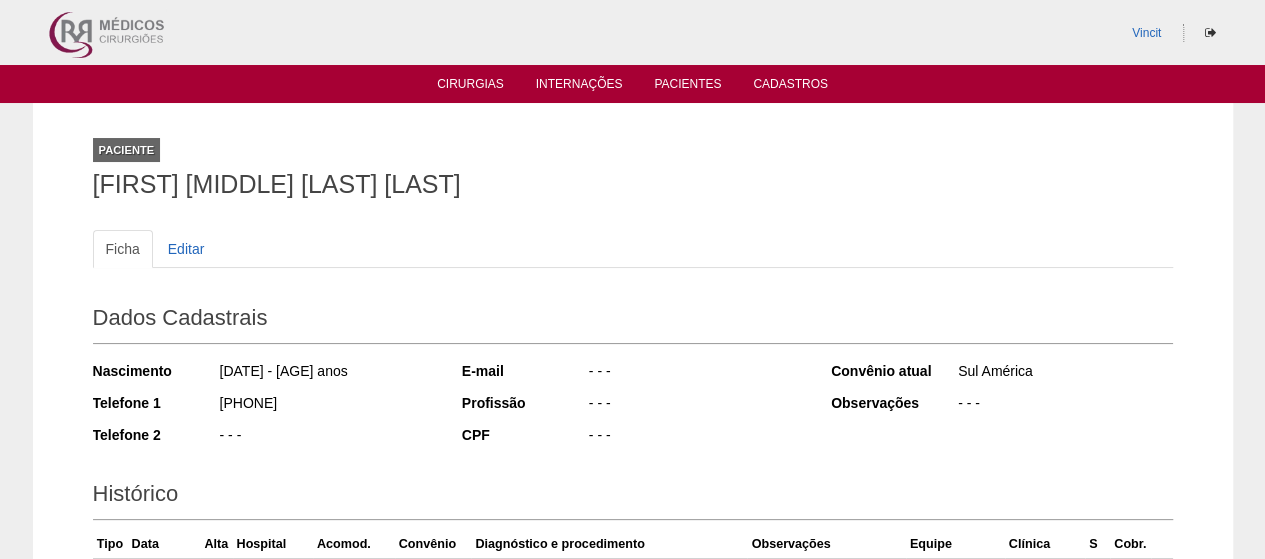 drag, startPoint x: 514, startPoint y: 192, endPoint x: 41, endPoint y: 189, distance: 473.00952 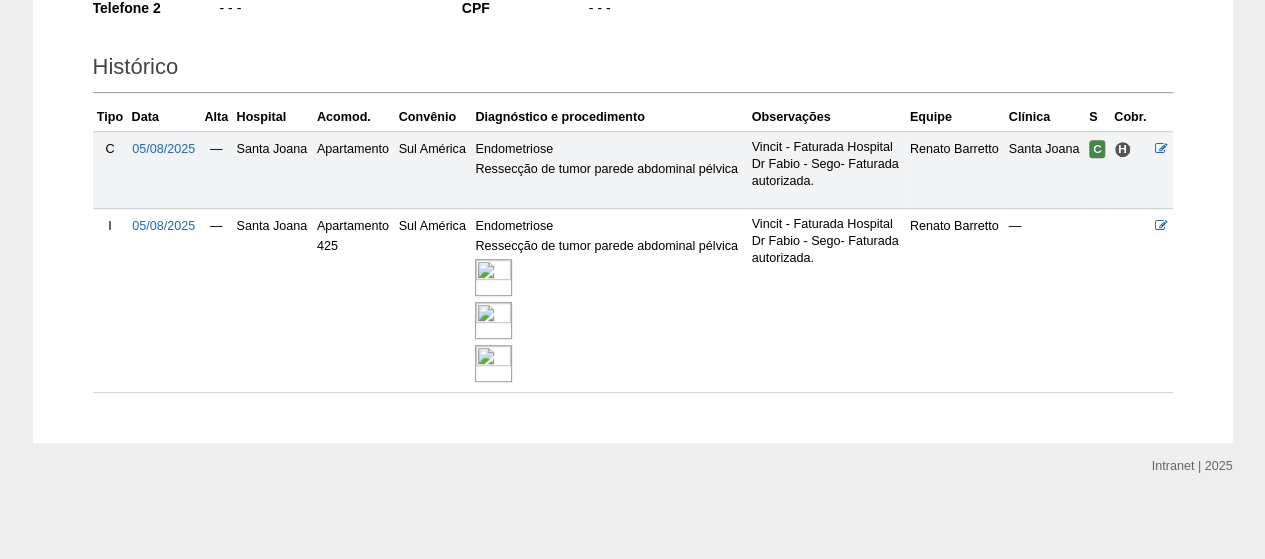 click at bounding box center (493, 277) 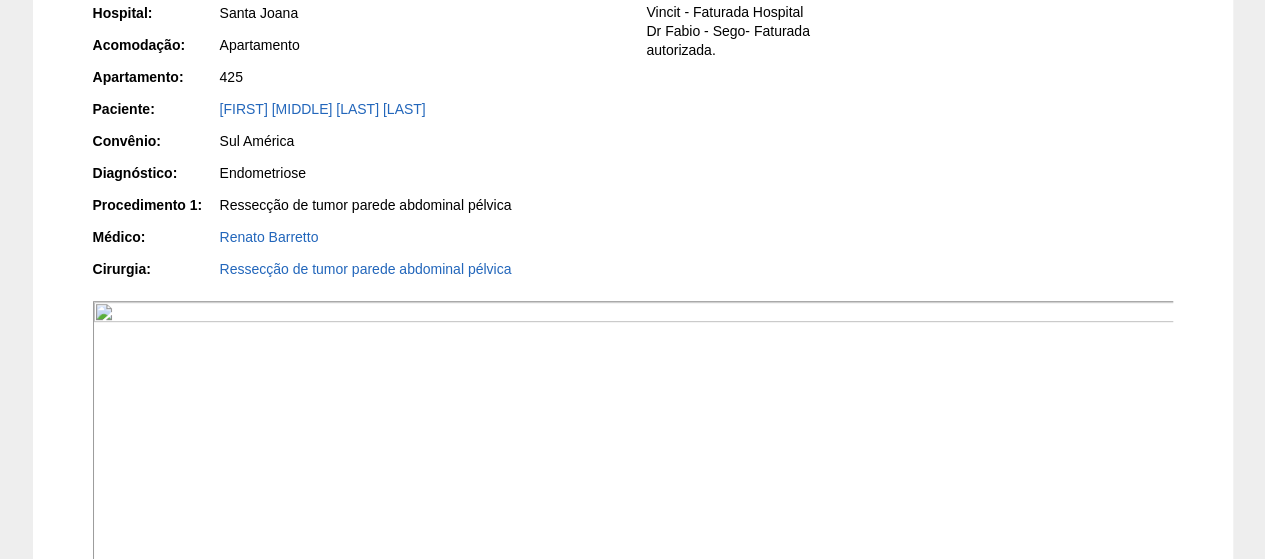 scroll, scrollTop: 600, scrollLeft: 0, axis: vertical 